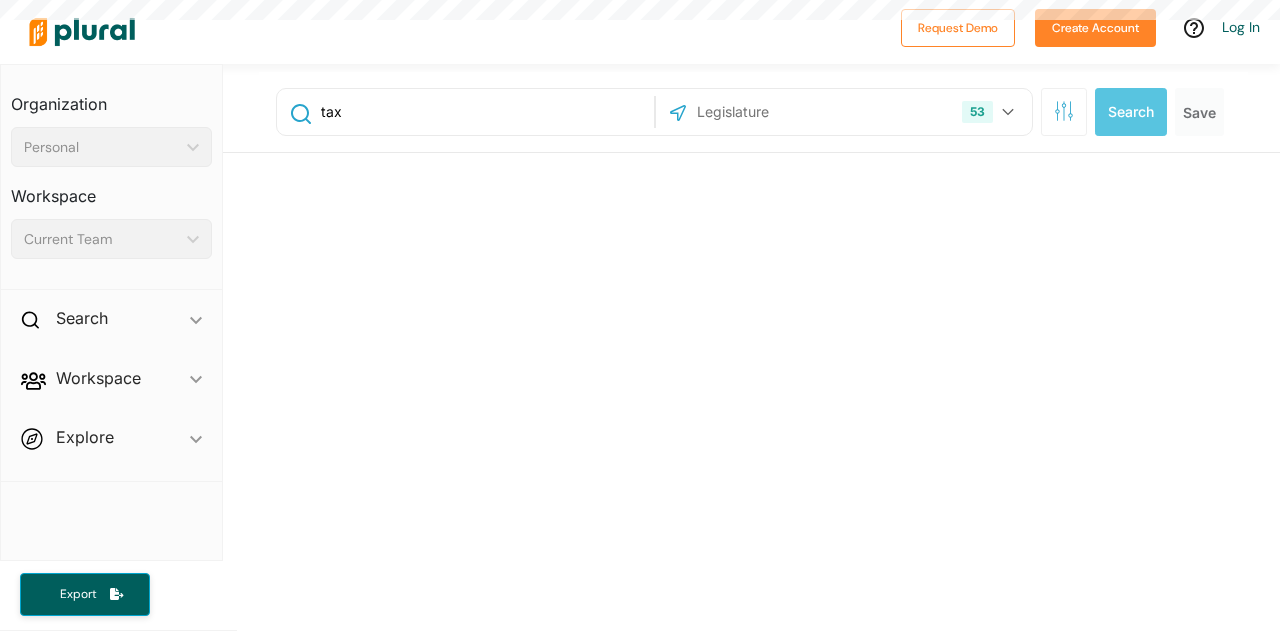 scroll, scrollTop: 0, scrollLeft: 0, axis: both 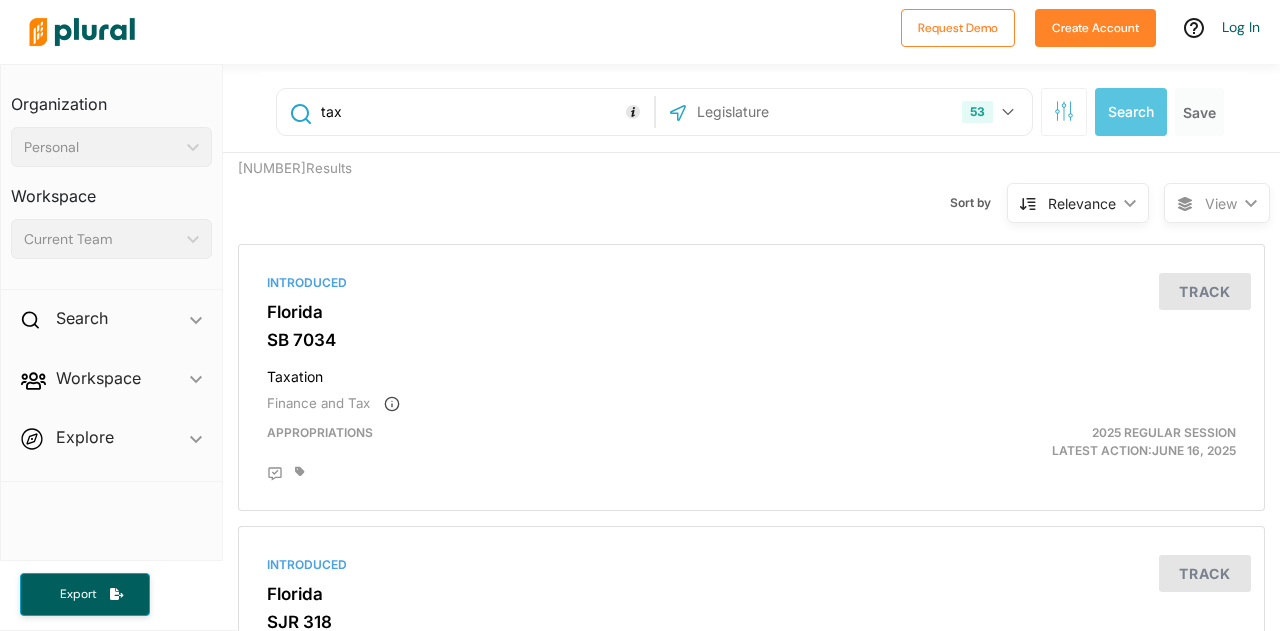 click on "Relevance ic_keyboard_arrow_down" at bounding box center (1078, 203) 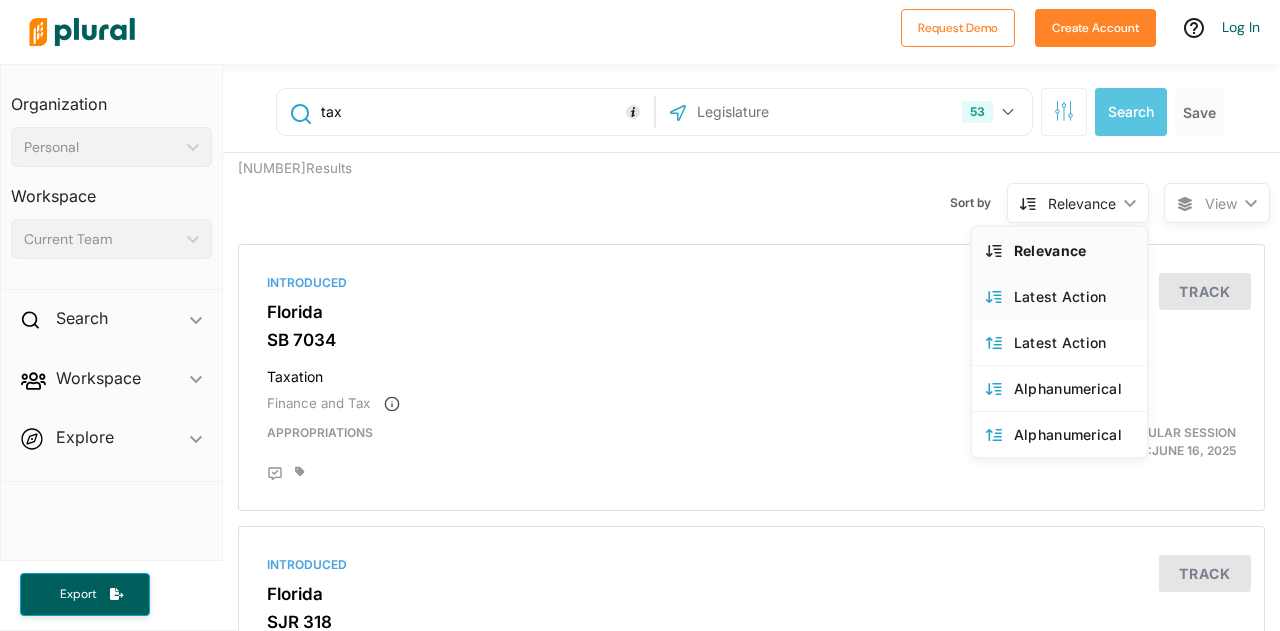 click on "Latest Action" at bounding box center [1073, 296] 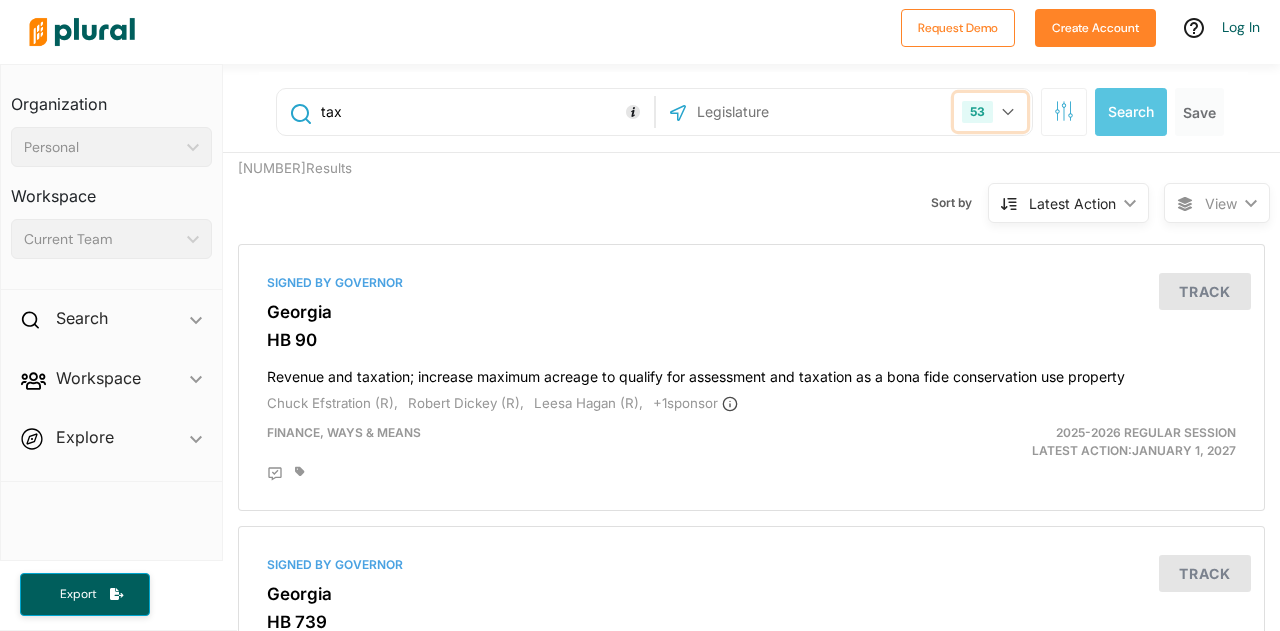 click 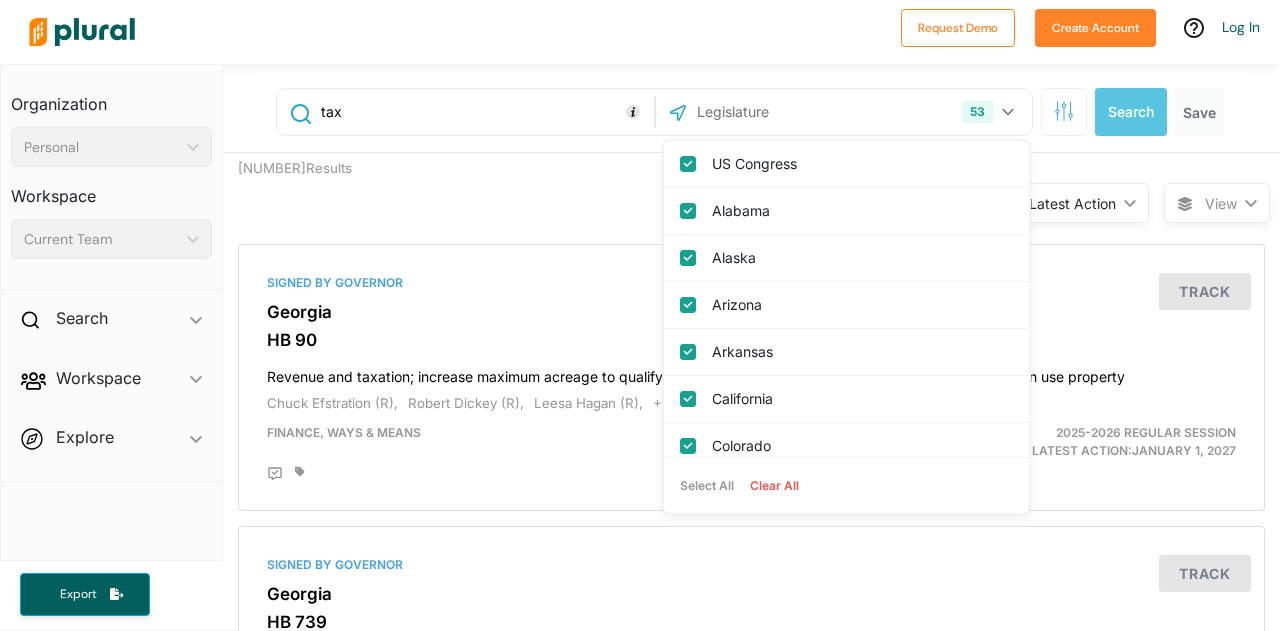 click on "Clear All" at bounding box center (774, 486) 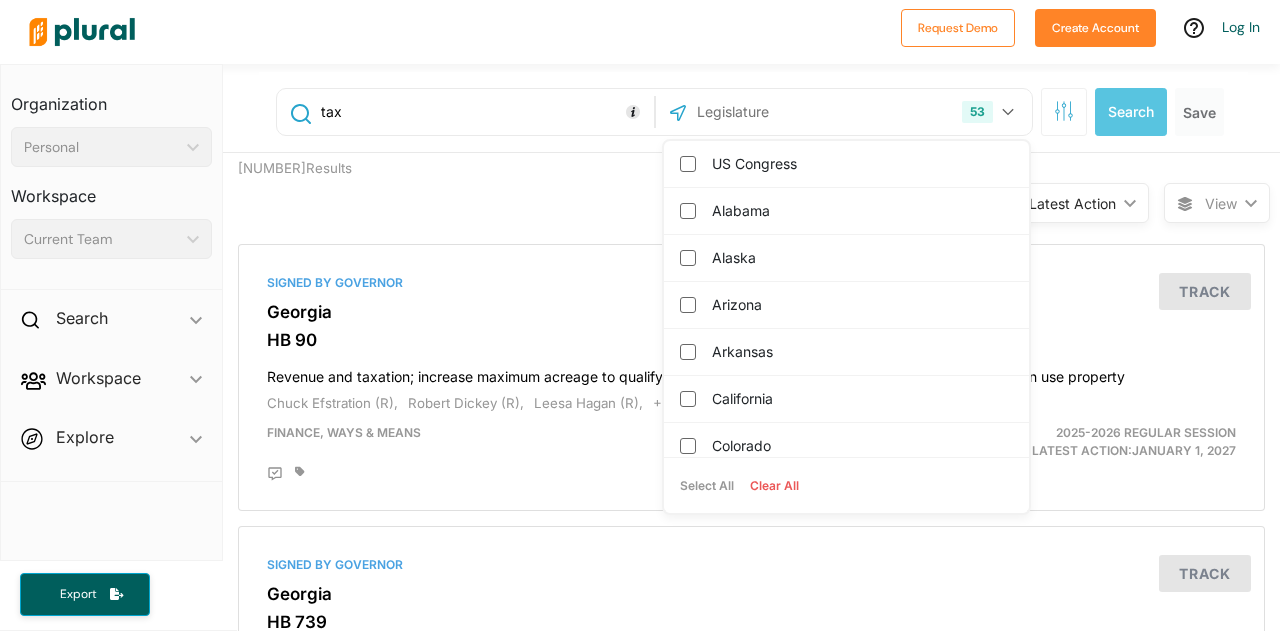 checkbox on "false" 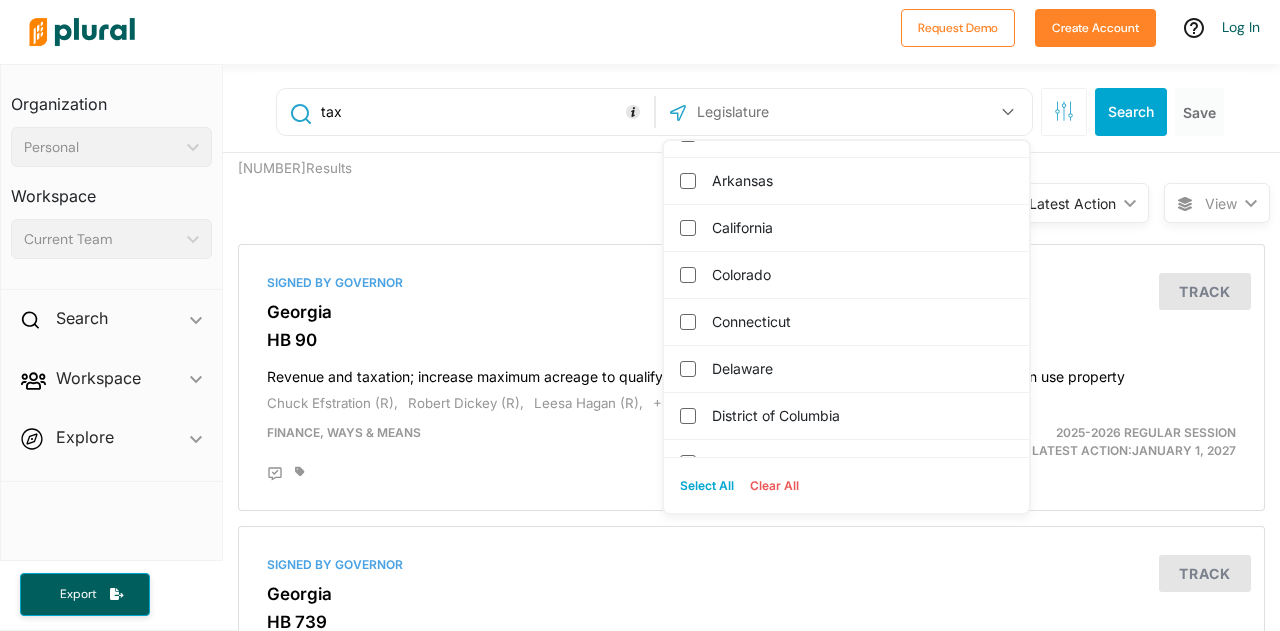 scroll, scrollTop: 174, scrollLeft: 0, axis: vertical 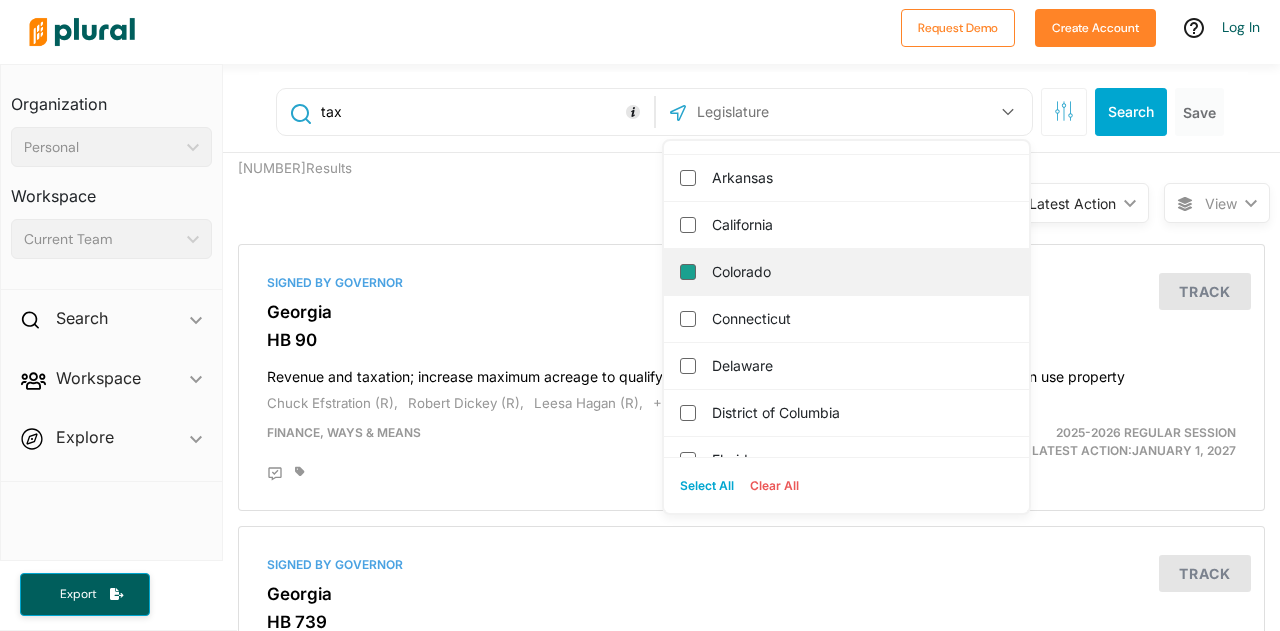click on "Colorado" at bounding box center [688, 272] 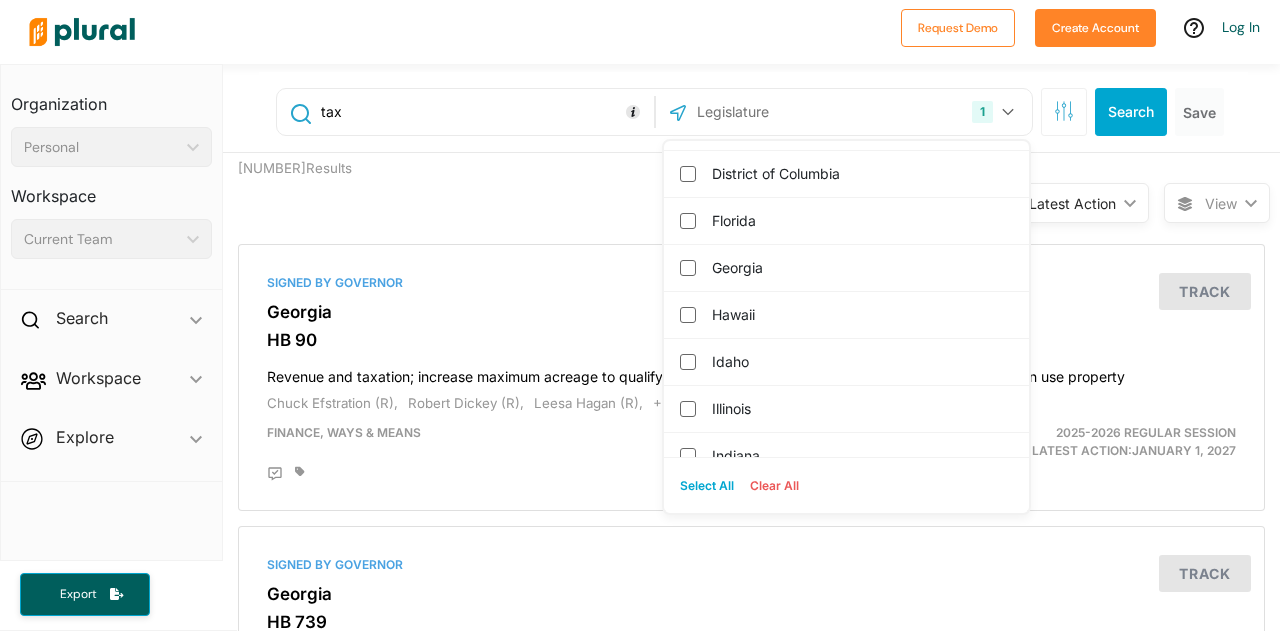 scroll, scrollTop: 414, scrollLeft: 0, axis: vertical 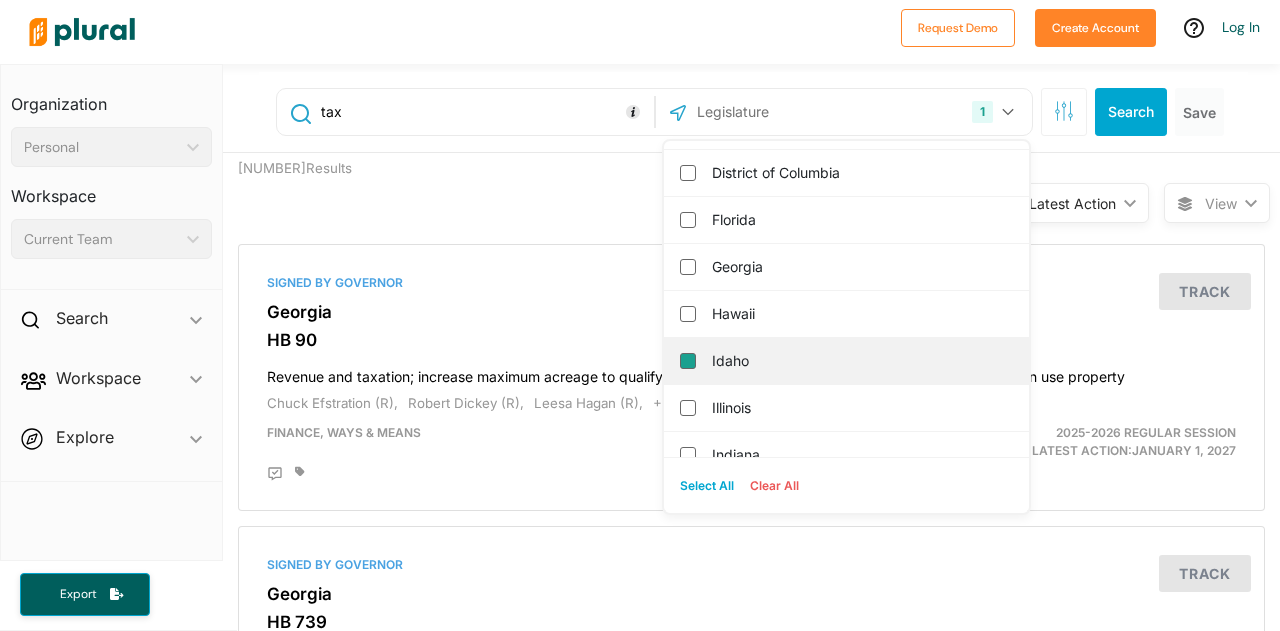 click on "Idaho" at bounding box center [688, 361] 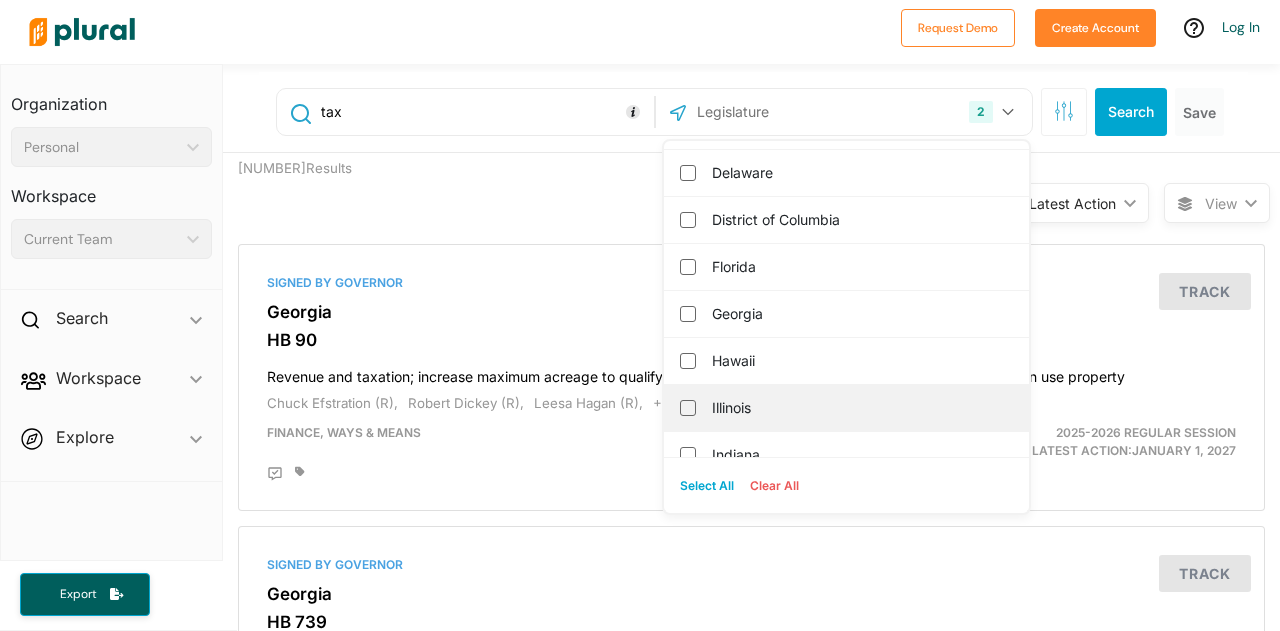 click on "Illinois" at bounding box center (846, 408) 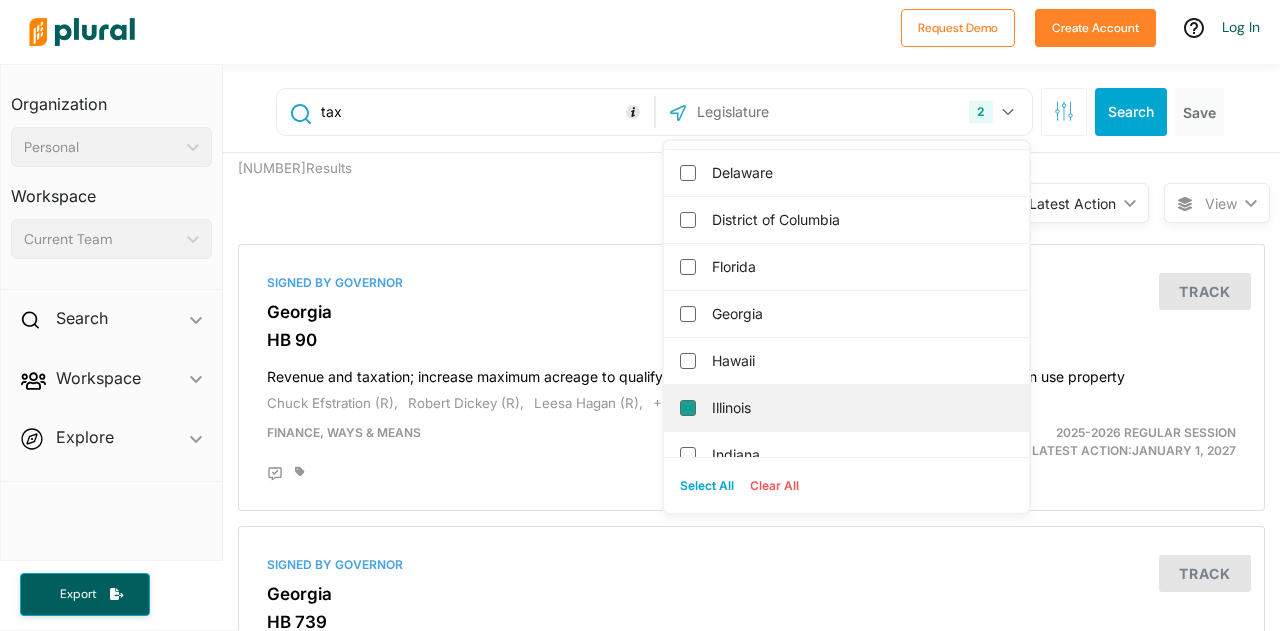 click on "Illinois" at bounding box center [688, 408] 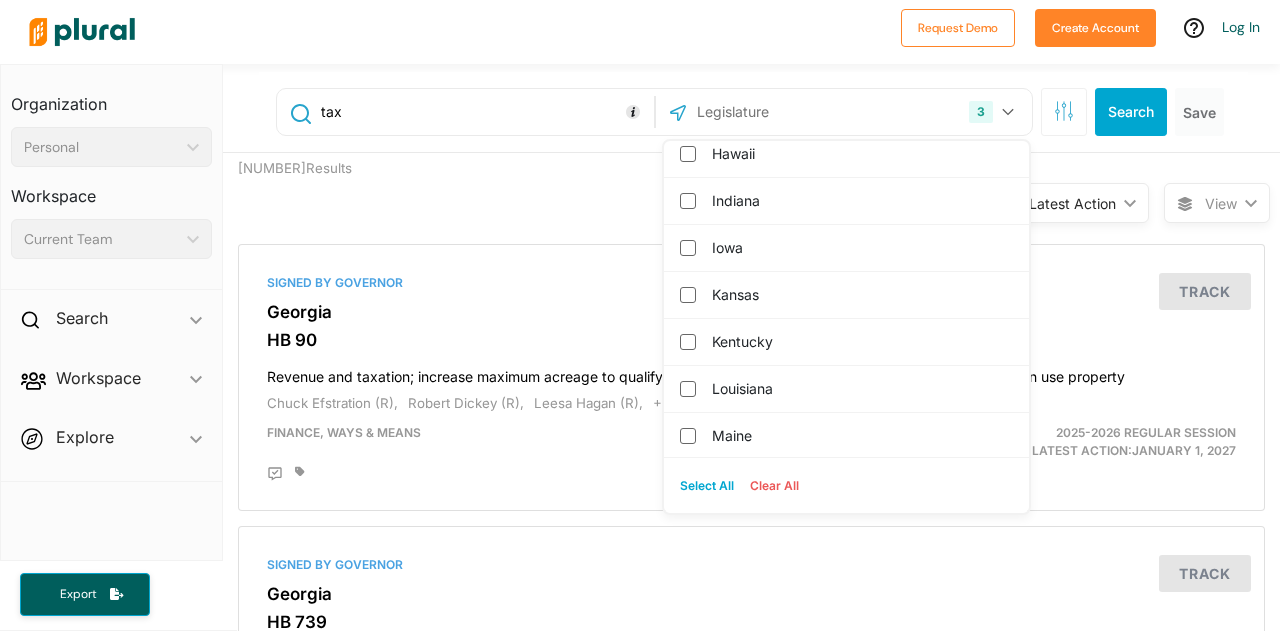 scroll, scrollTop: 682, scrollLeft: 0, axis: vertical 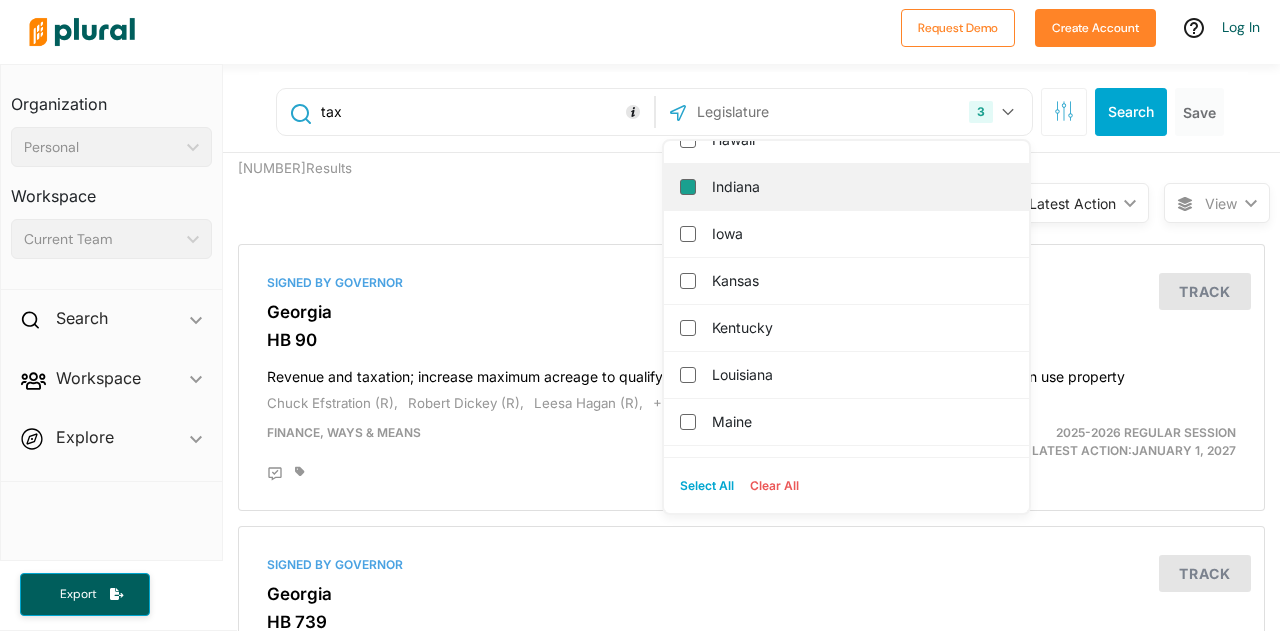 click on "Indiana" at bounding box center (688, 187) 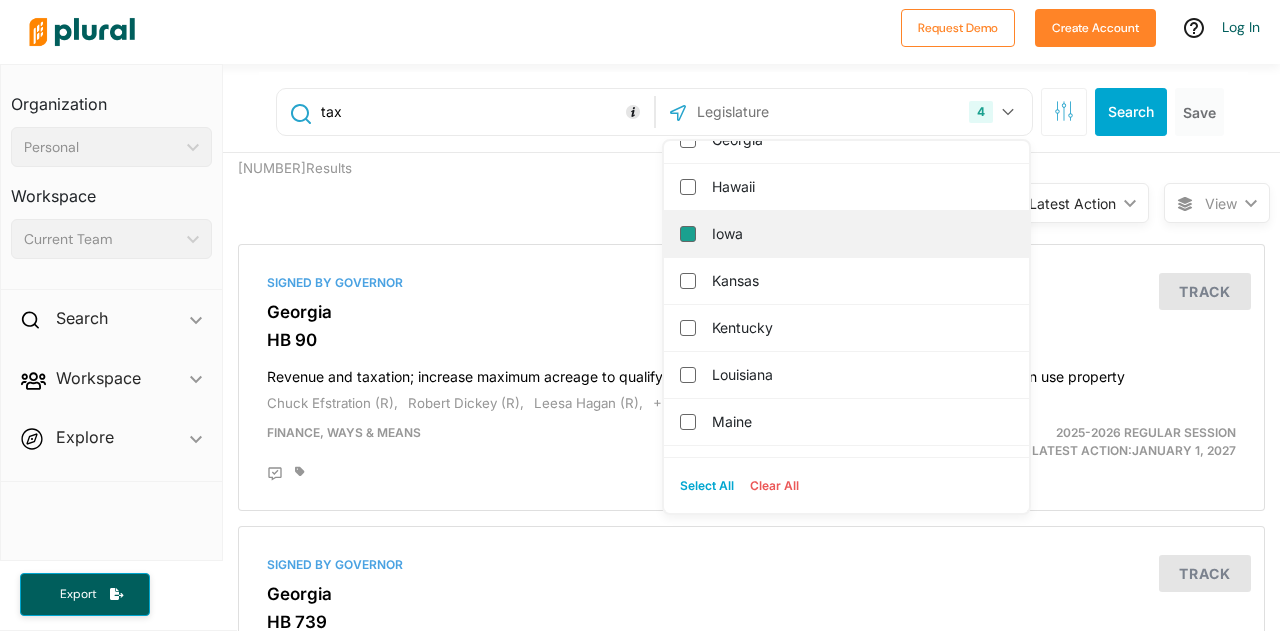 click on "Iowa" at bounding box center (688, 234) 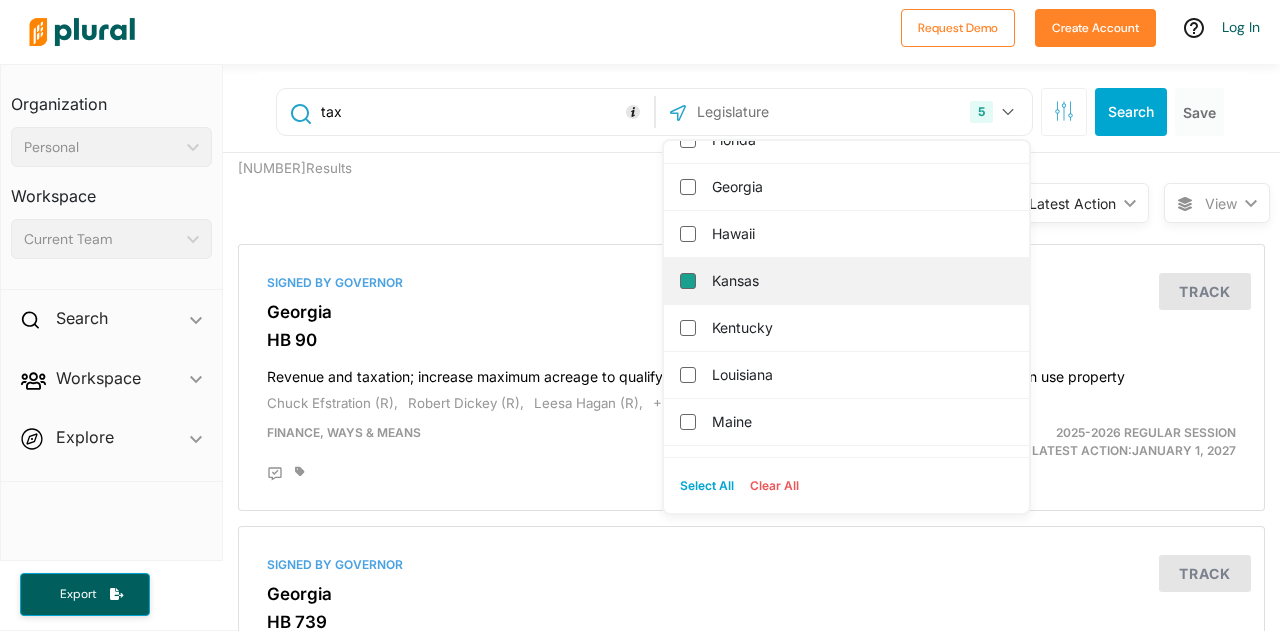 click on "Kansas" at bounding box center [688, 281] 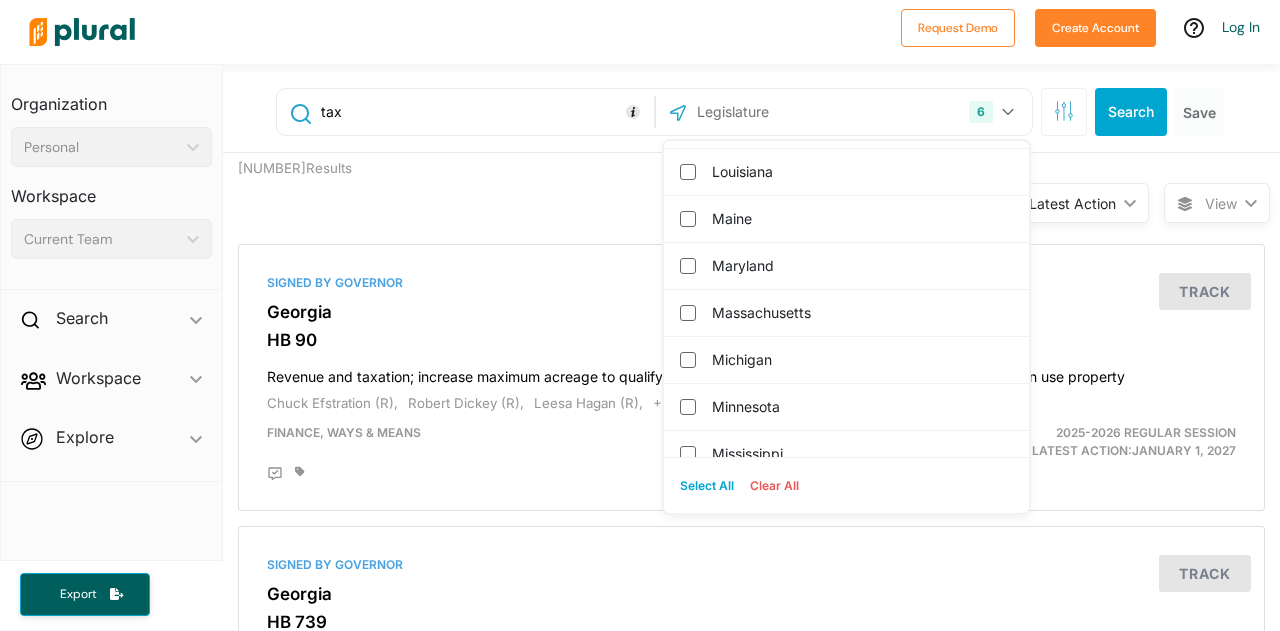 scroll, scrollTop: 888, scrollLeft: 0, axis: vertical 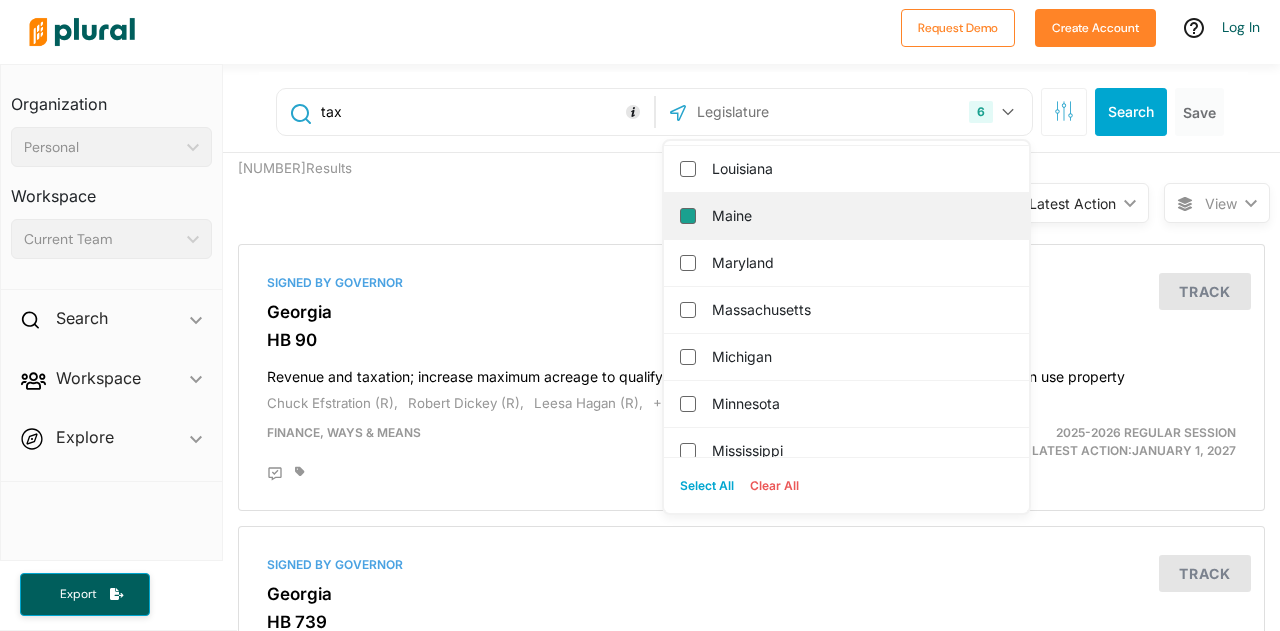 click on "Maine" at bounding box center (688, 216) 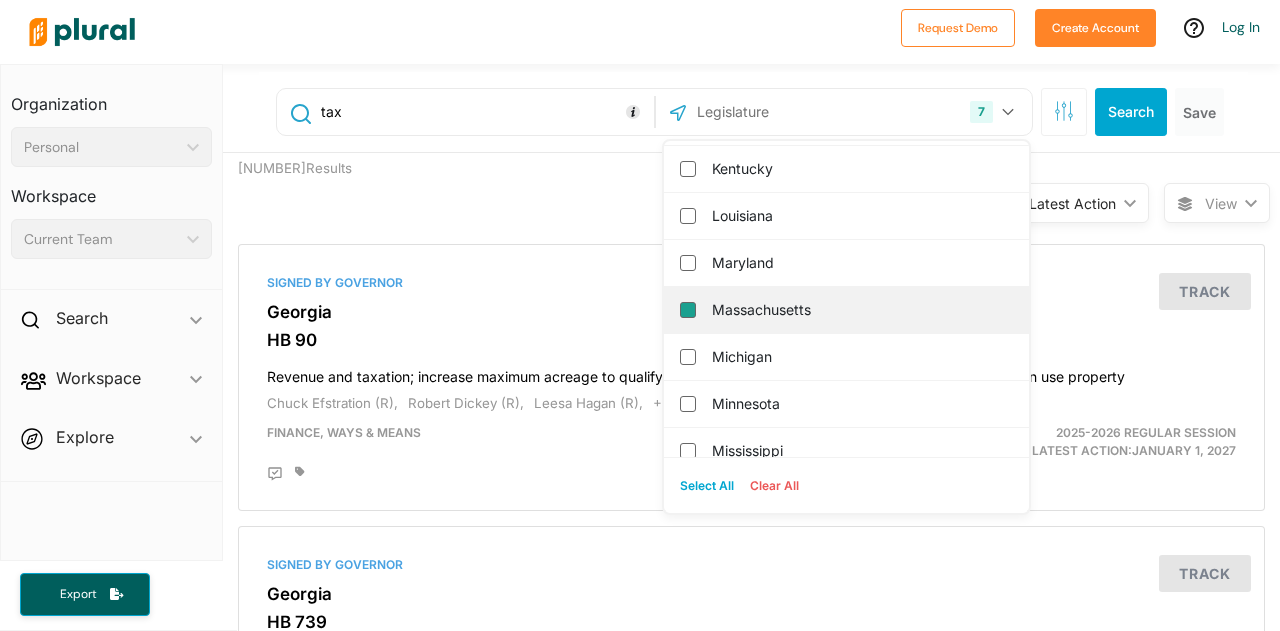 click on "Massachusetts" at bounding box center (688, 310) 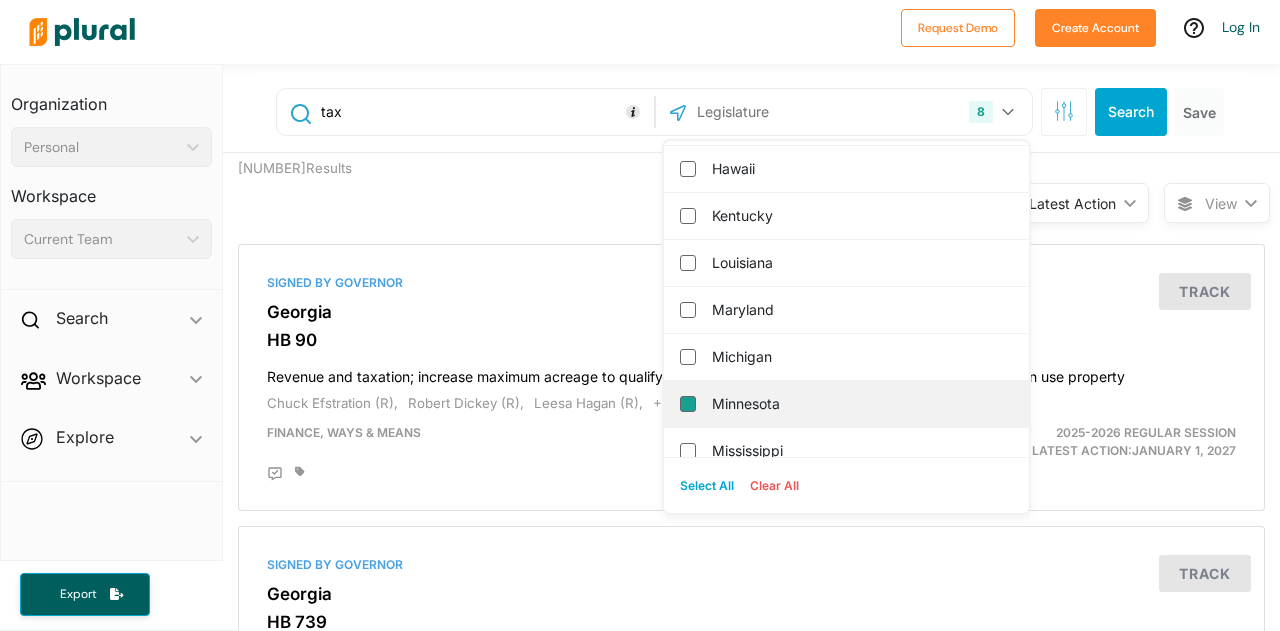 click on "Minnesota" at bounding box center (688, 404) 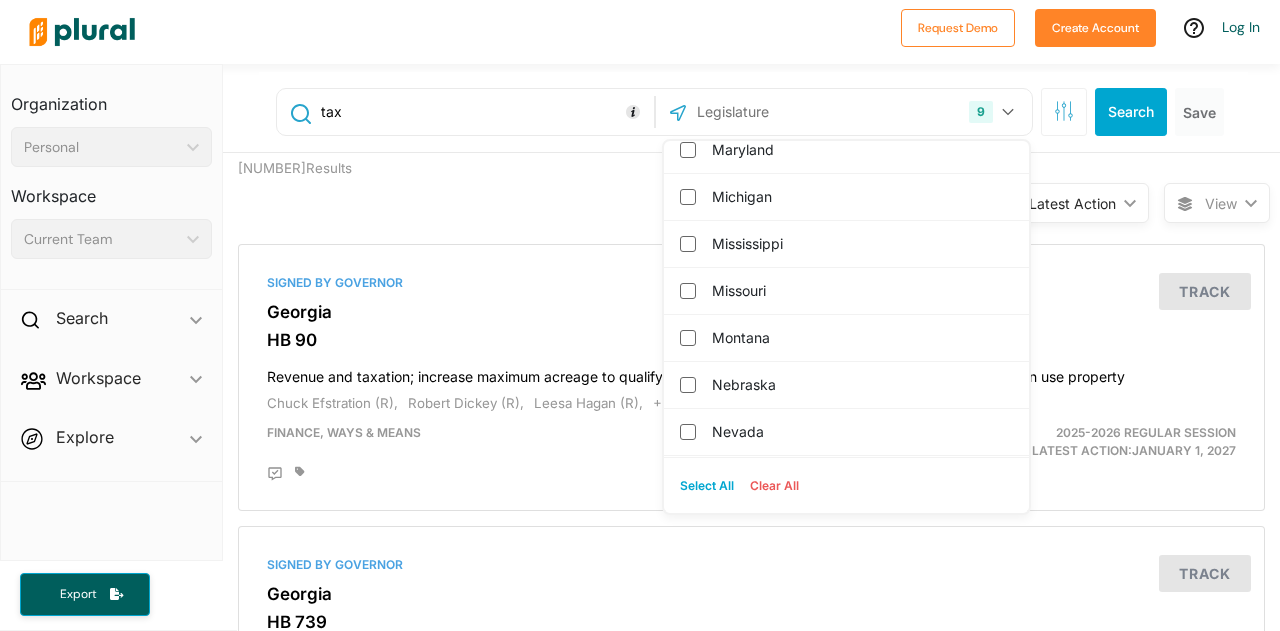 scroll, scrollTop: 1113, scrollLeft: 0, axis: vertical 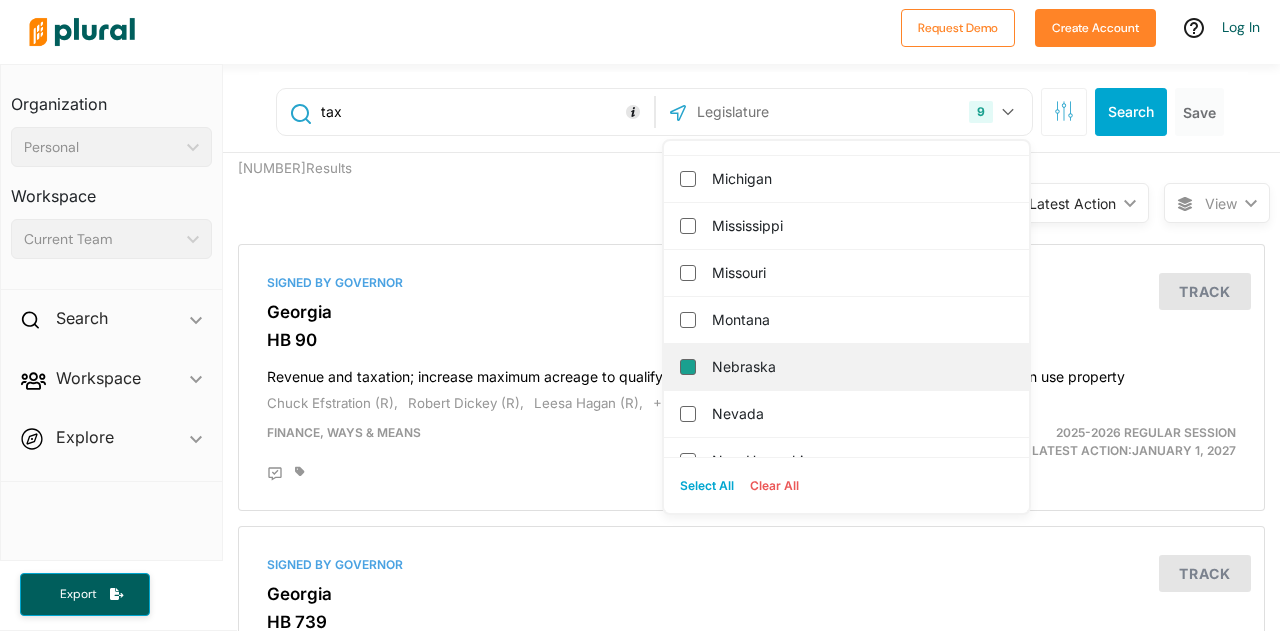 click on "Nebraska" at bounding box center (688, 367) 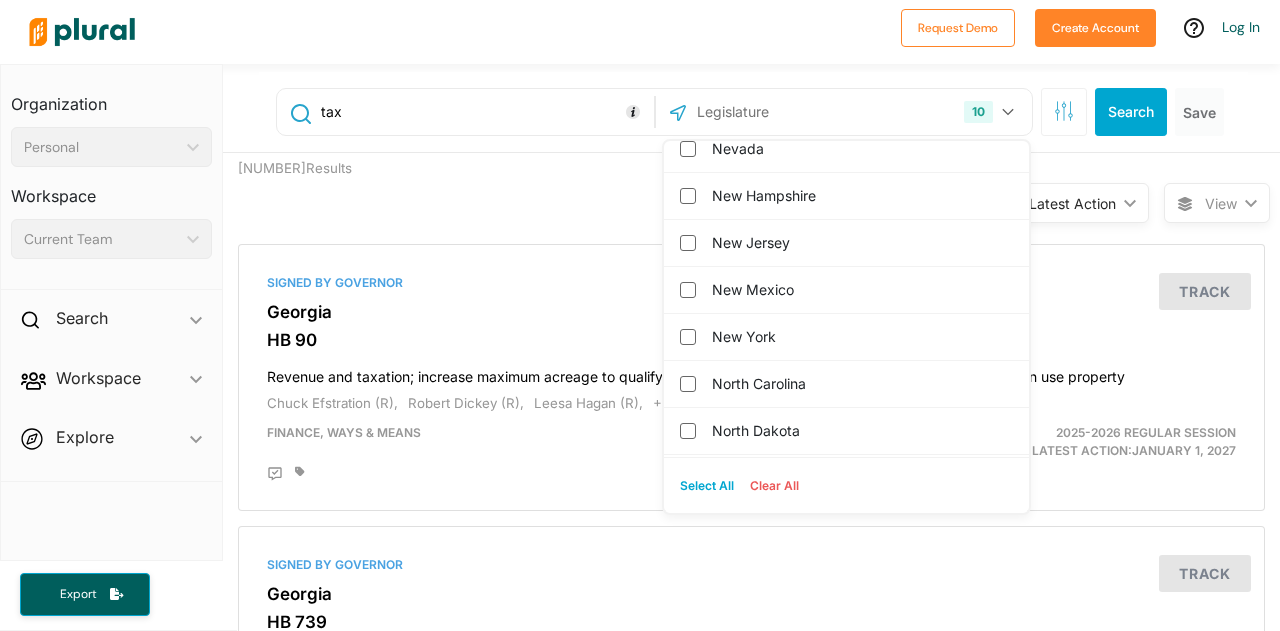 scroll, scrollTop: 1379, scrollLeft: 0, axis: vertical 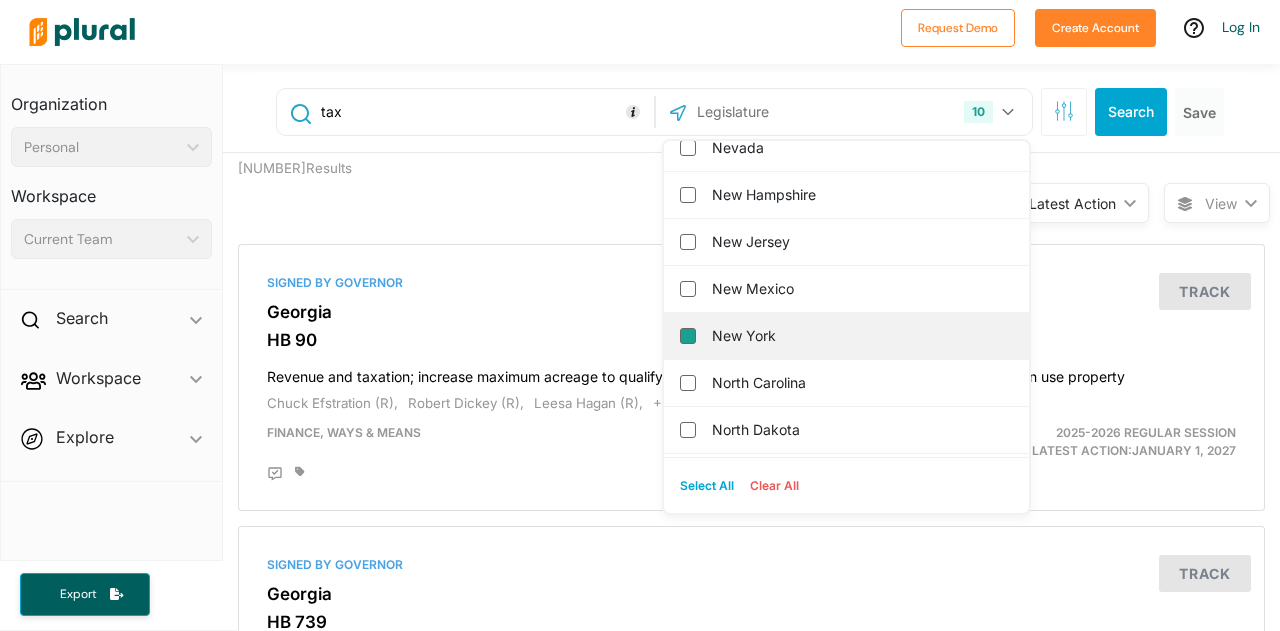 click on "New York" at bounding box center [688, 336] 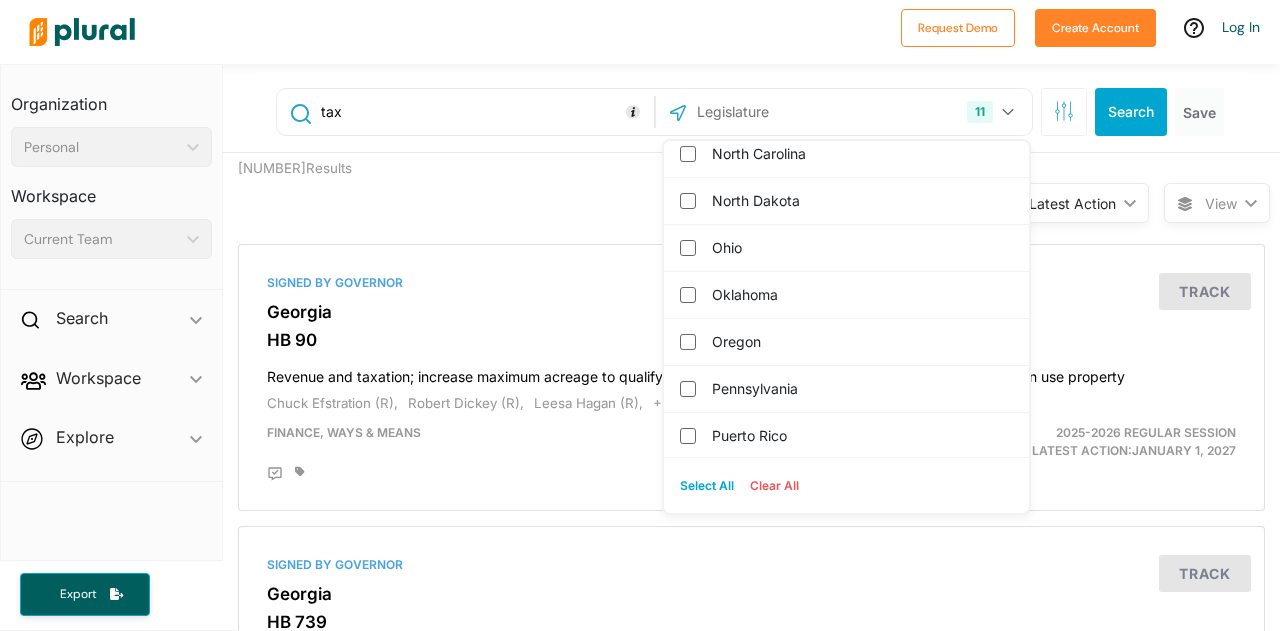 scroll, scrollTop: 1609, scrollLeft: 0, axis: vertical 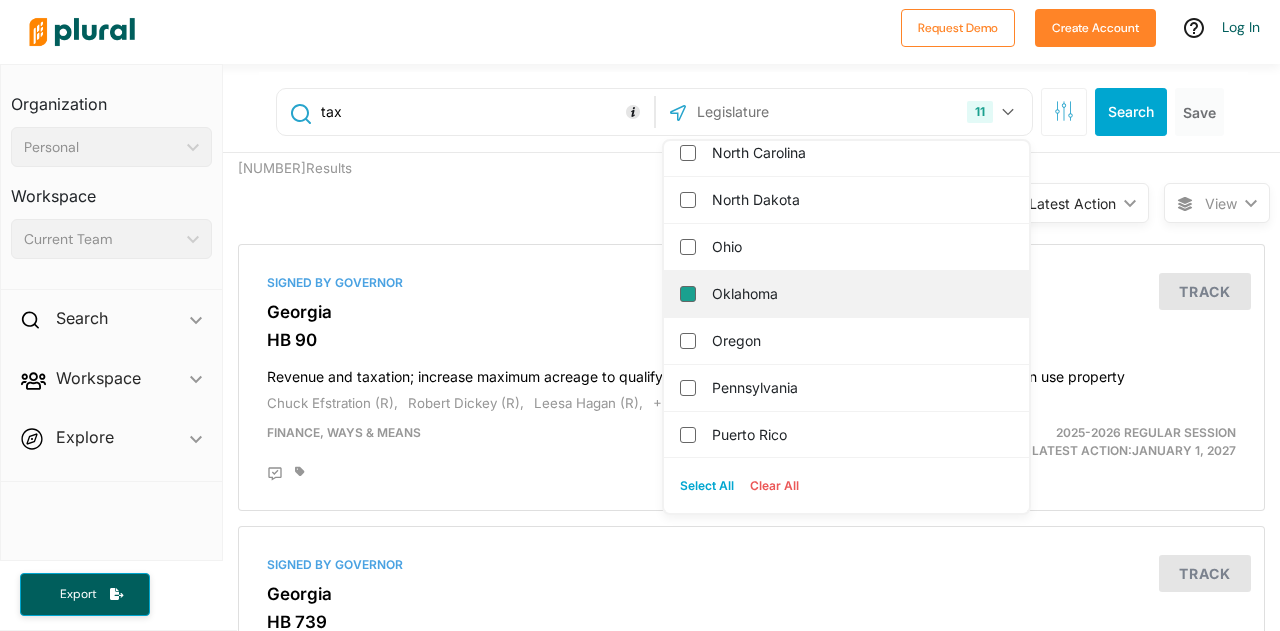 click on "Oklahoma" at bounding box center [688, 294] 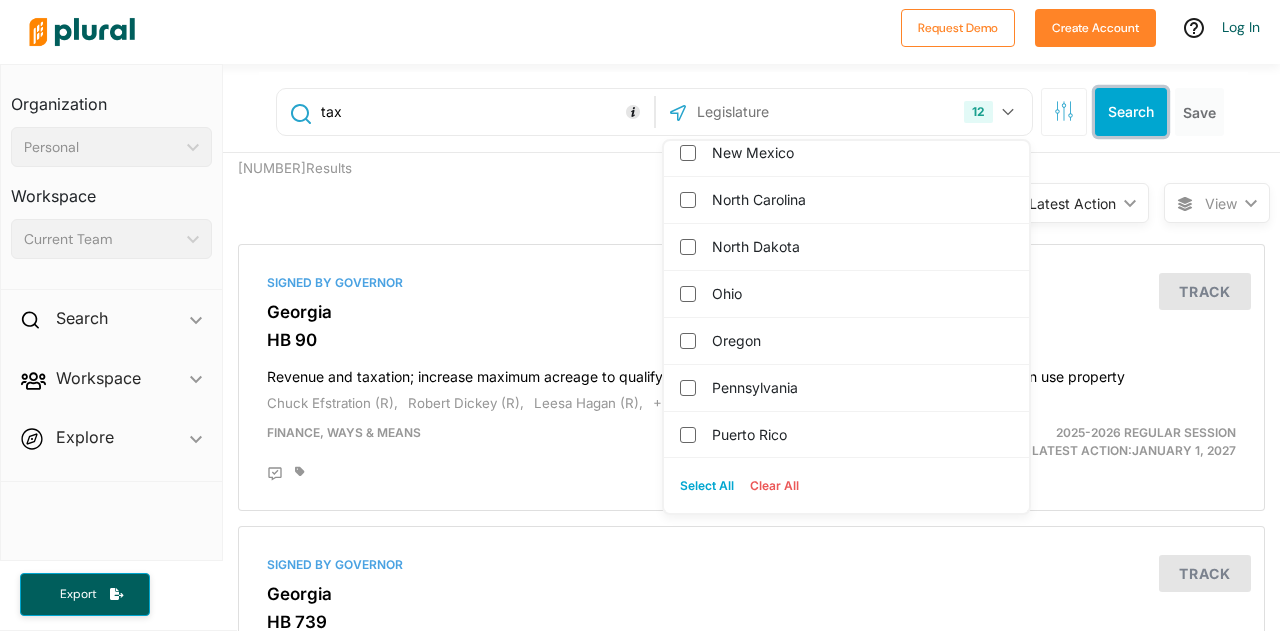 click on "Search" at bounding box center (1131, 112) 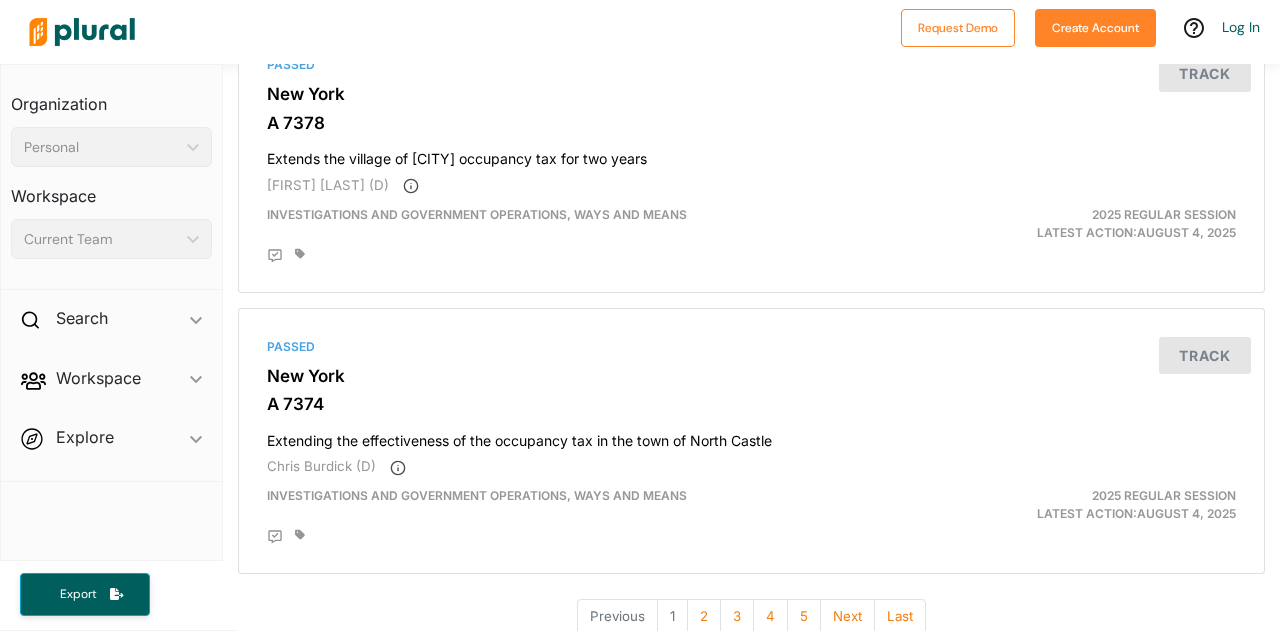 scroll, scrollTop: 6803, scrollLeft: 0, axis: vertical 